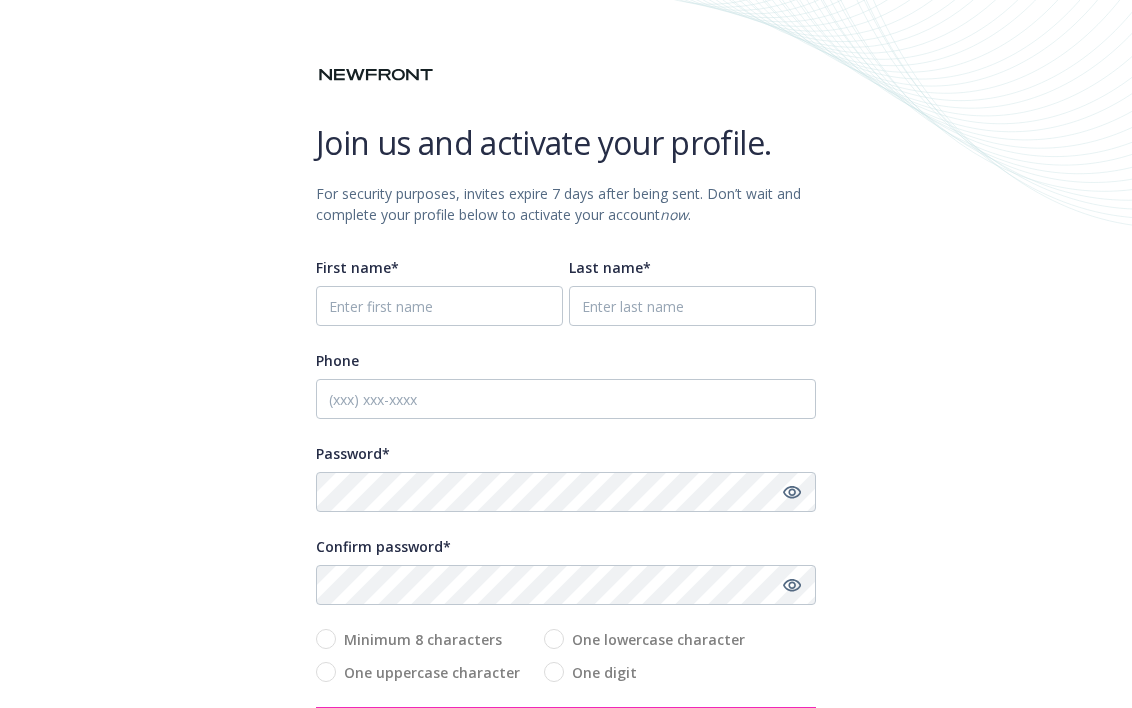 scroll, scrollTop: 0, scrollLeft: 0, axis: both 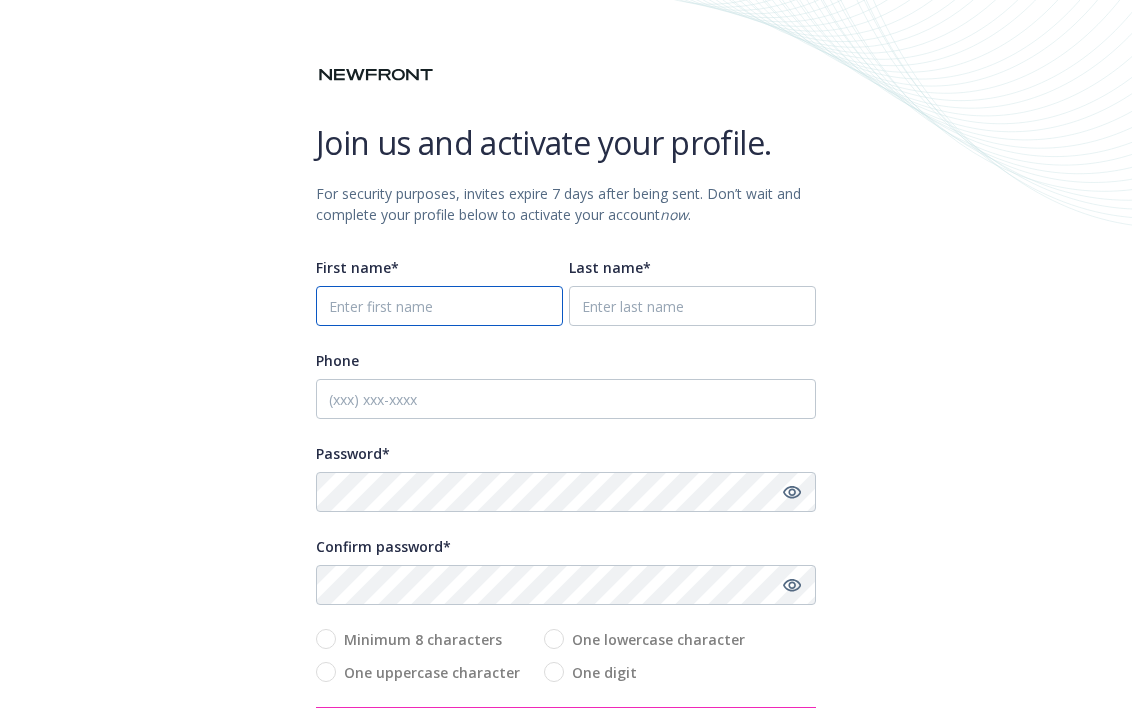 click on "First name*" at bounding box center (439, 306) 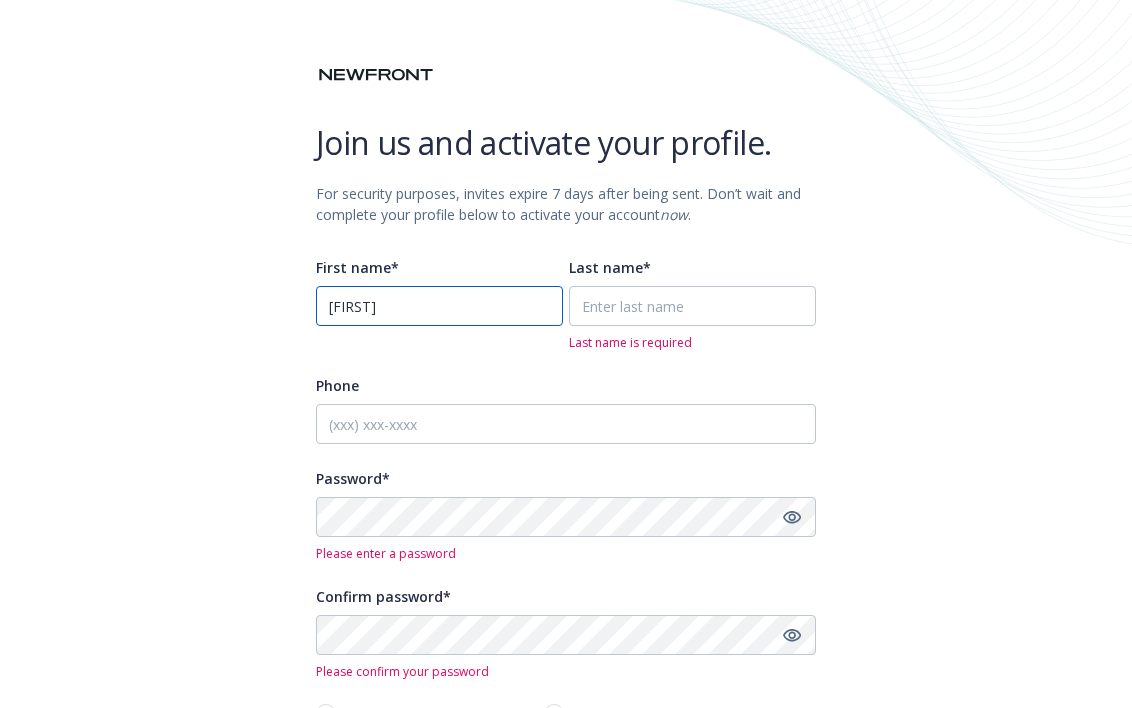 type on "[FIRST]" 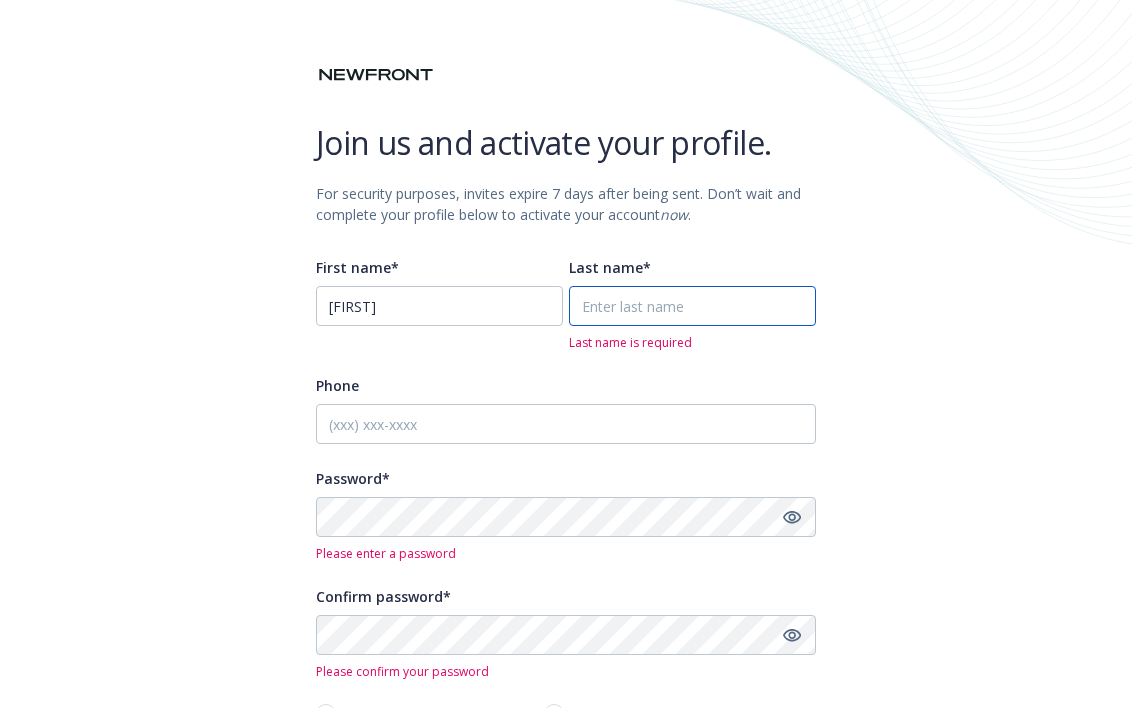 type on "i" 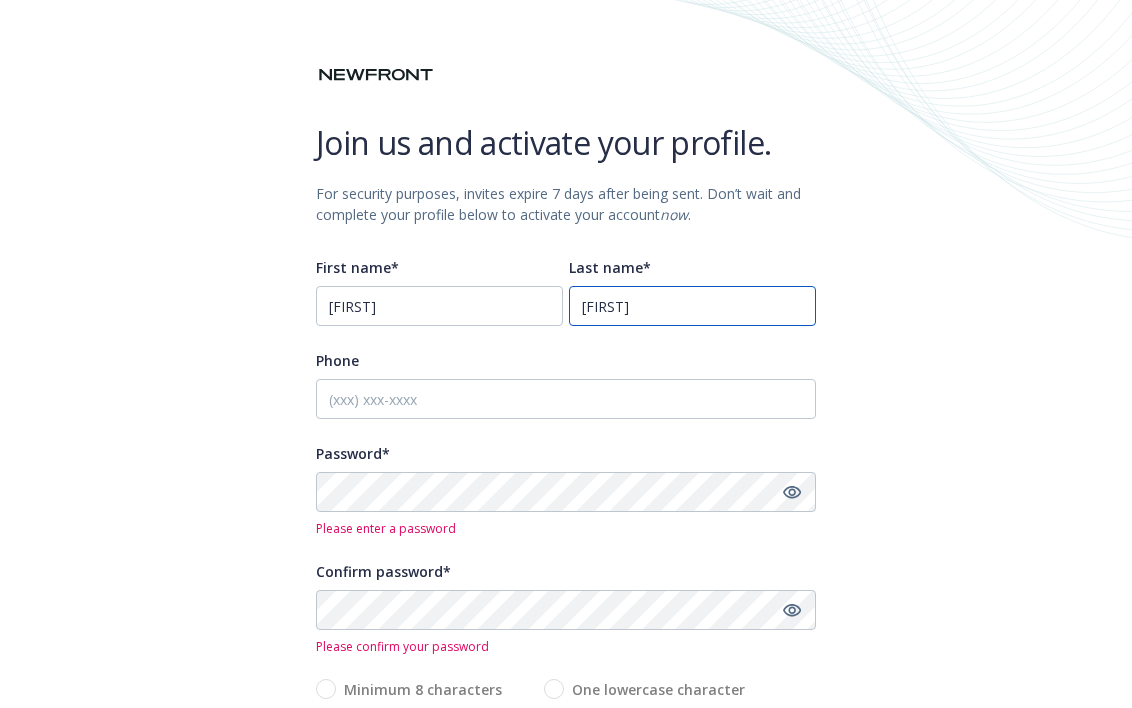 type on "i" 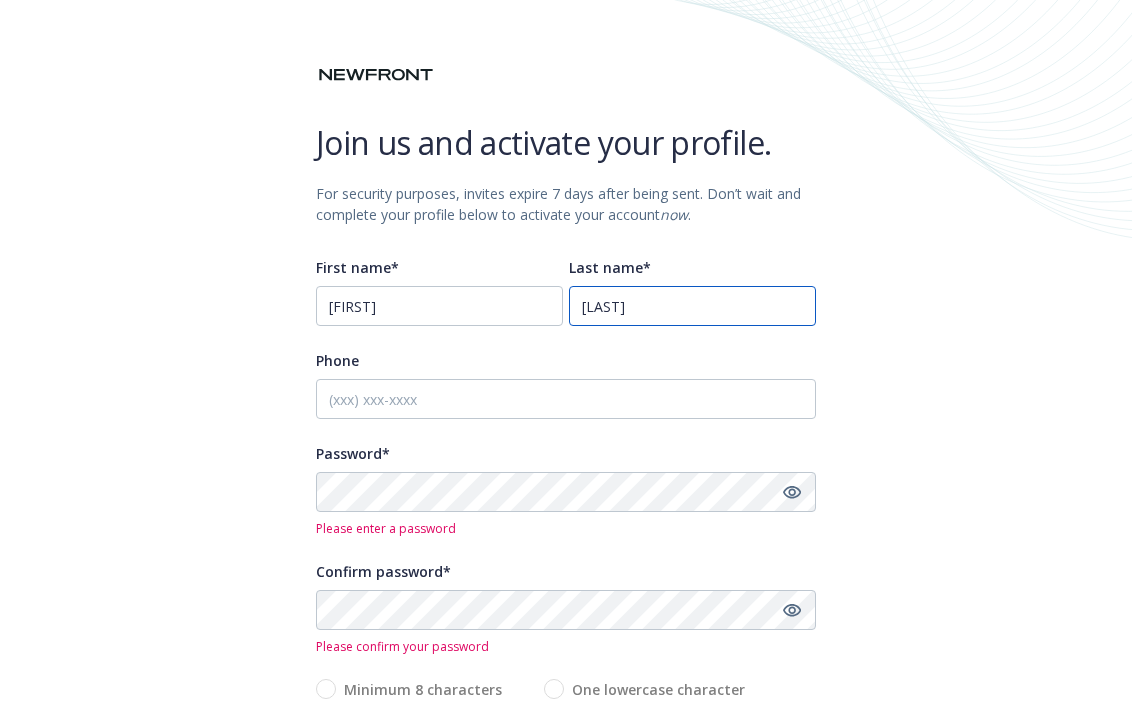 type on "Iozzo" 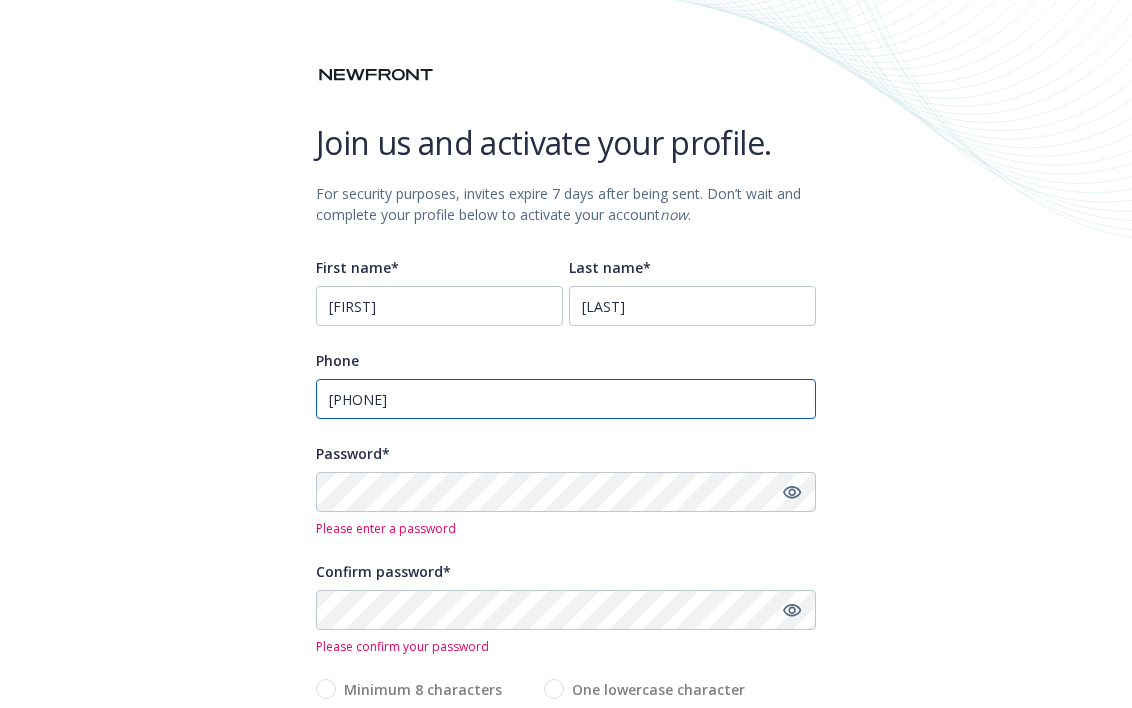 click on "6478285587" at bounding box center [566, 399] 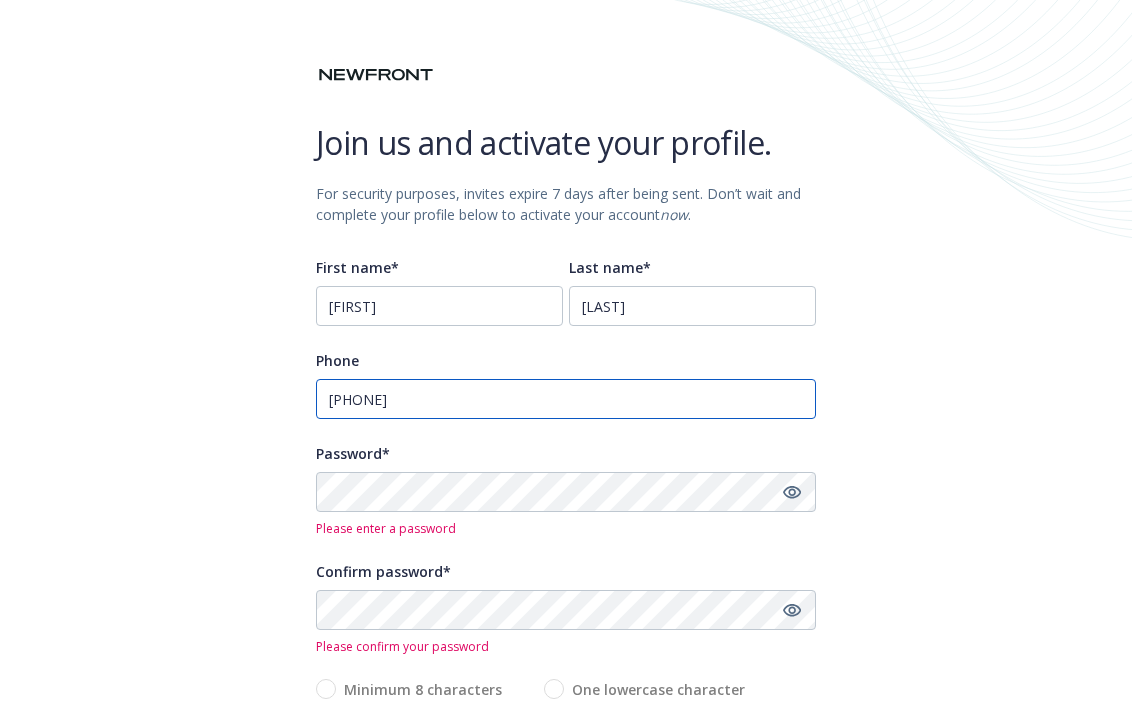 type on "647-828-5587" 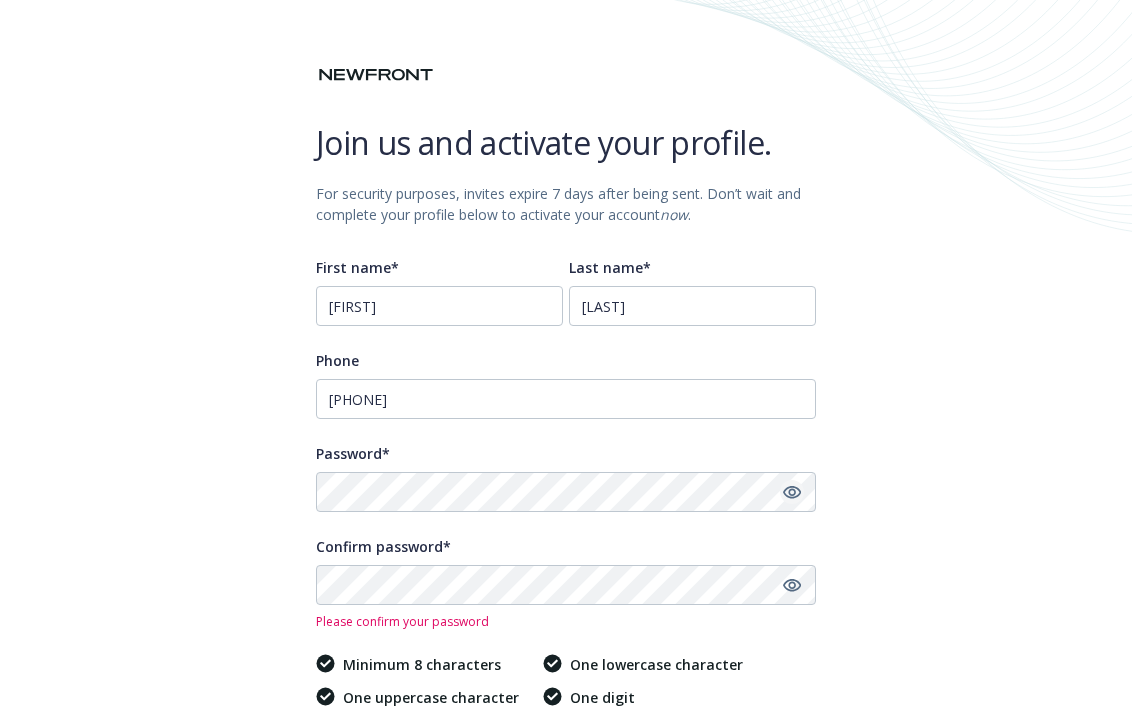 click 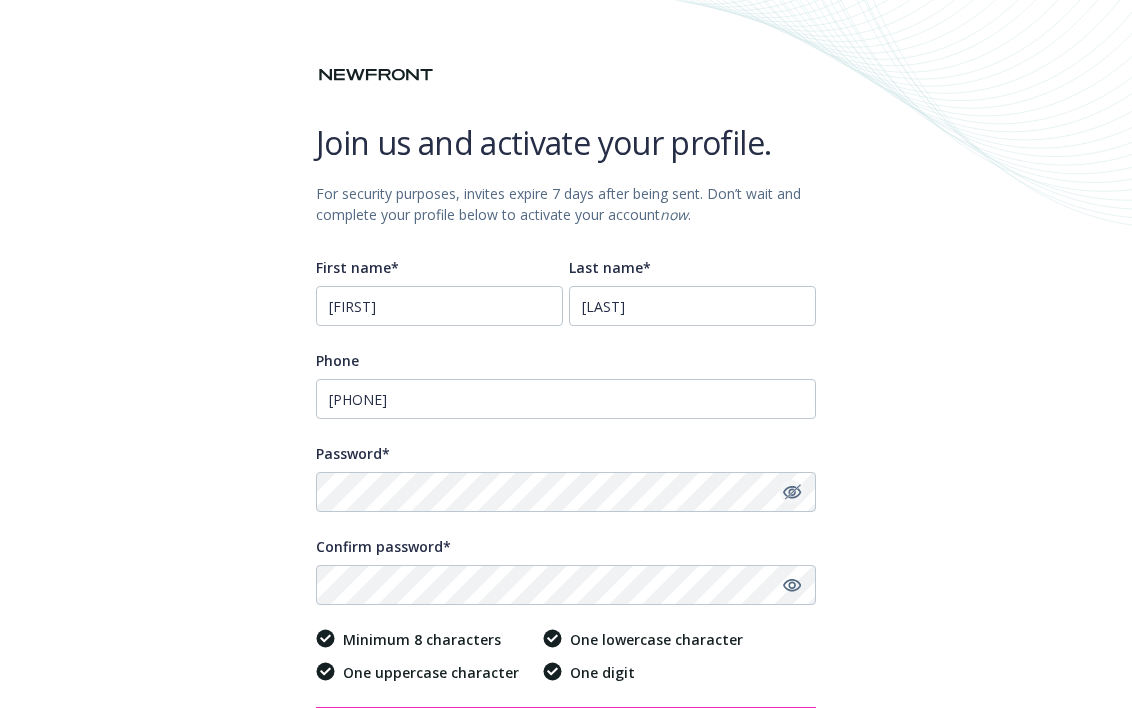 click 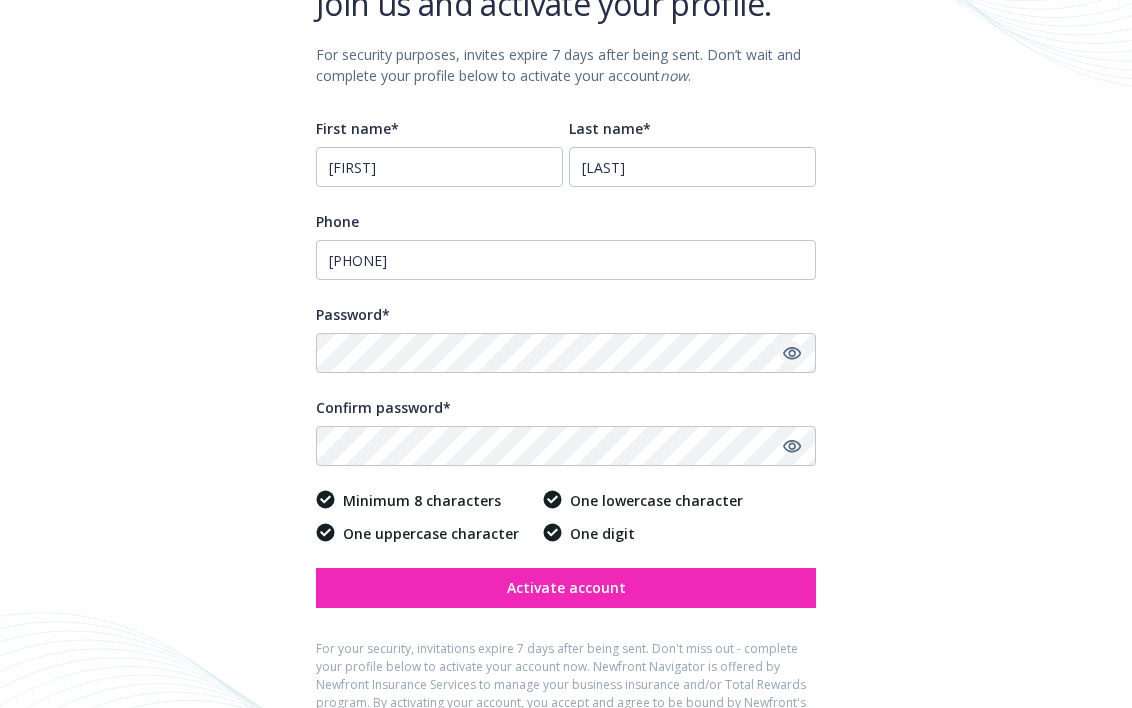 scroll, scrollTop: 160, scrollLeft: 0, axis: vertical 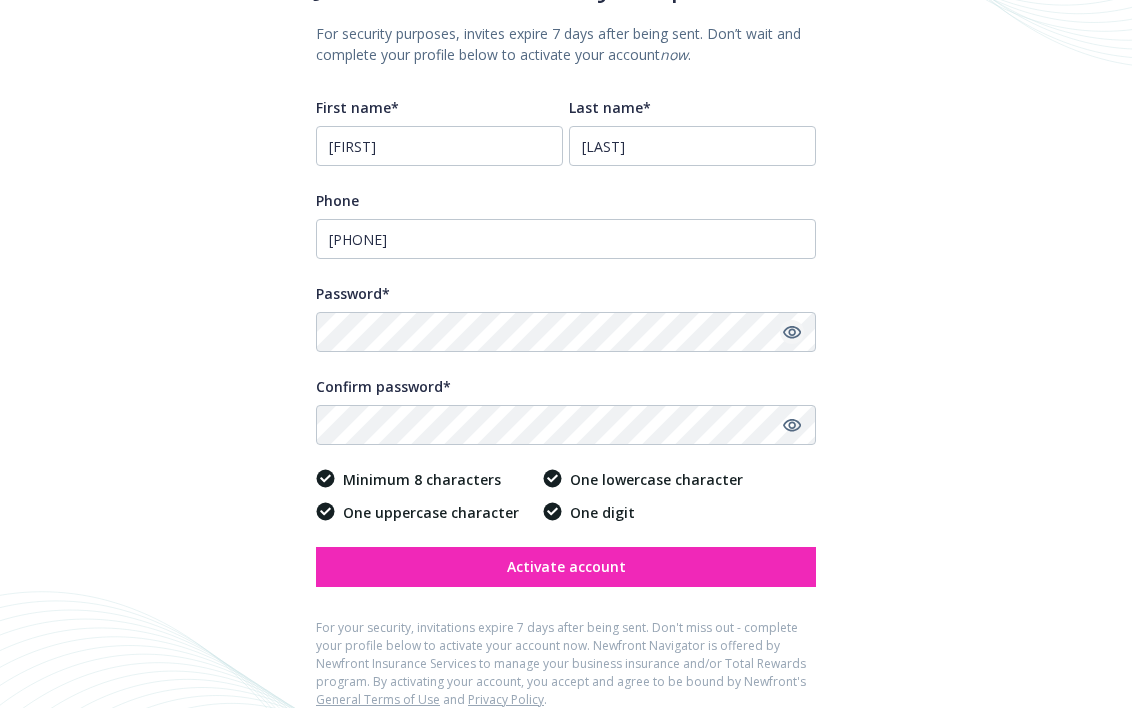 click 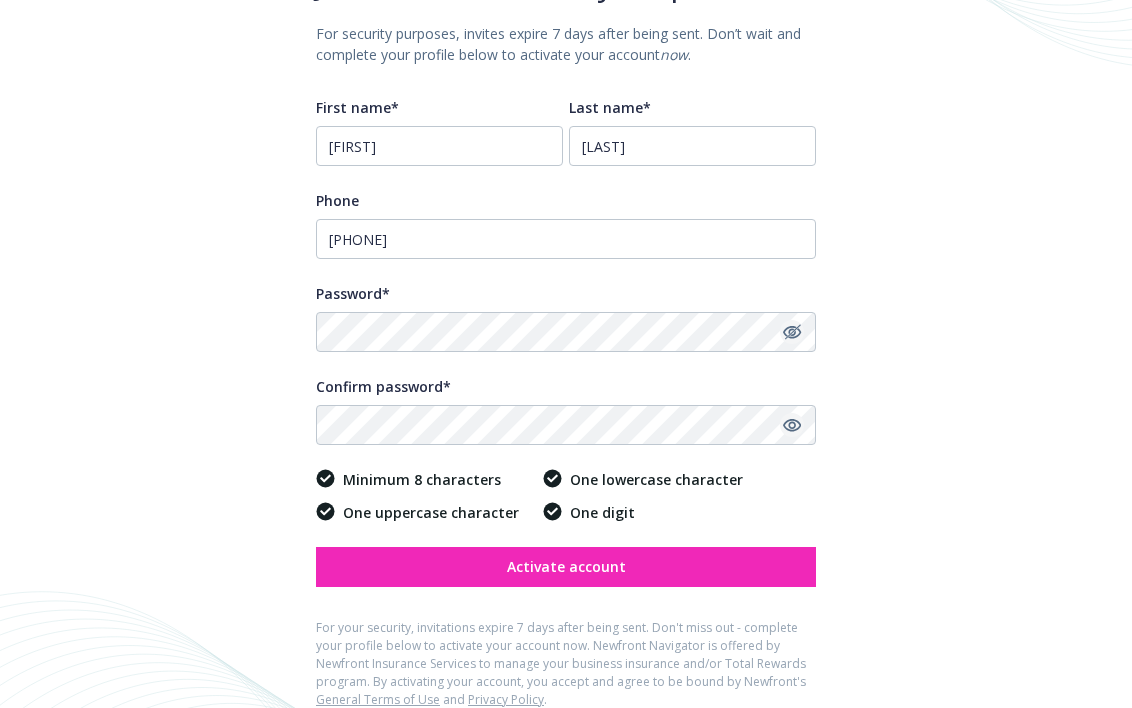click 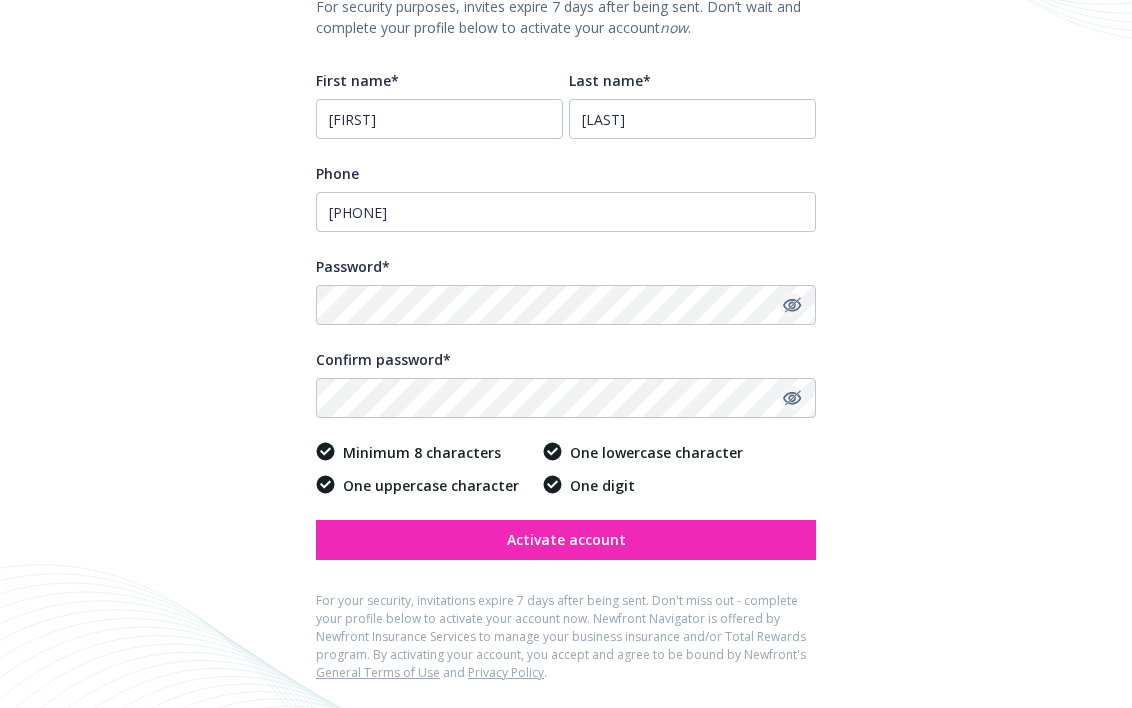 scroll, scrollTop: 193, scrollLeft: 0, axis: vertical 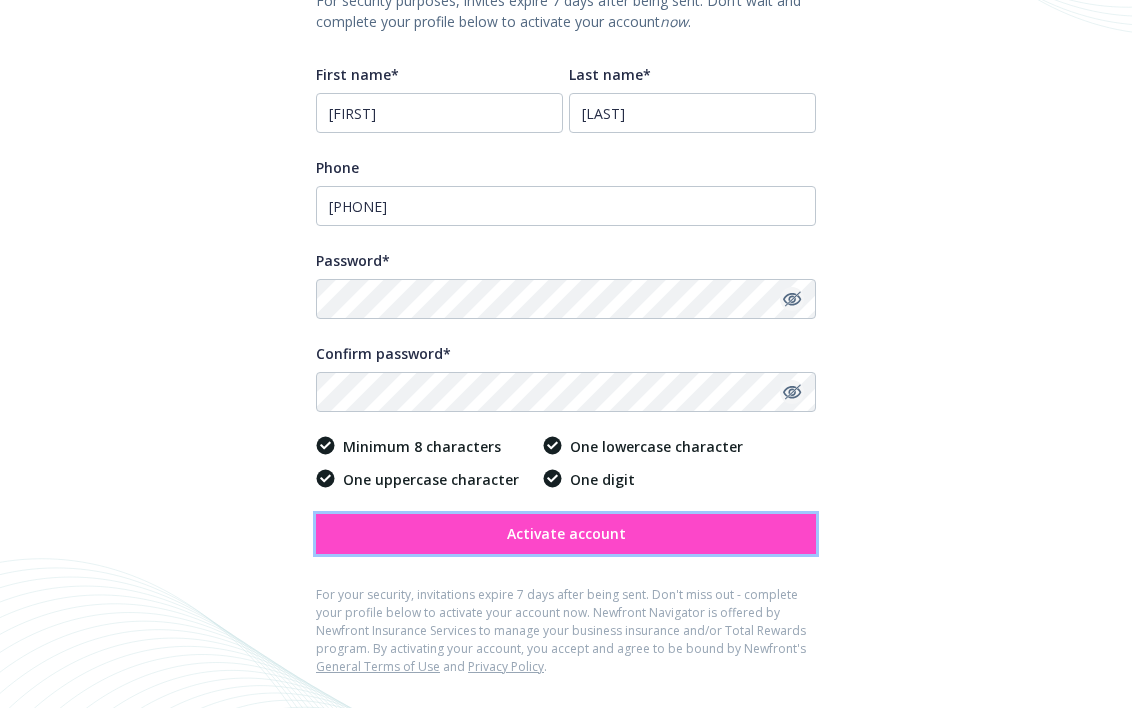 click on "Activate account" at bounding box center [566, 534] 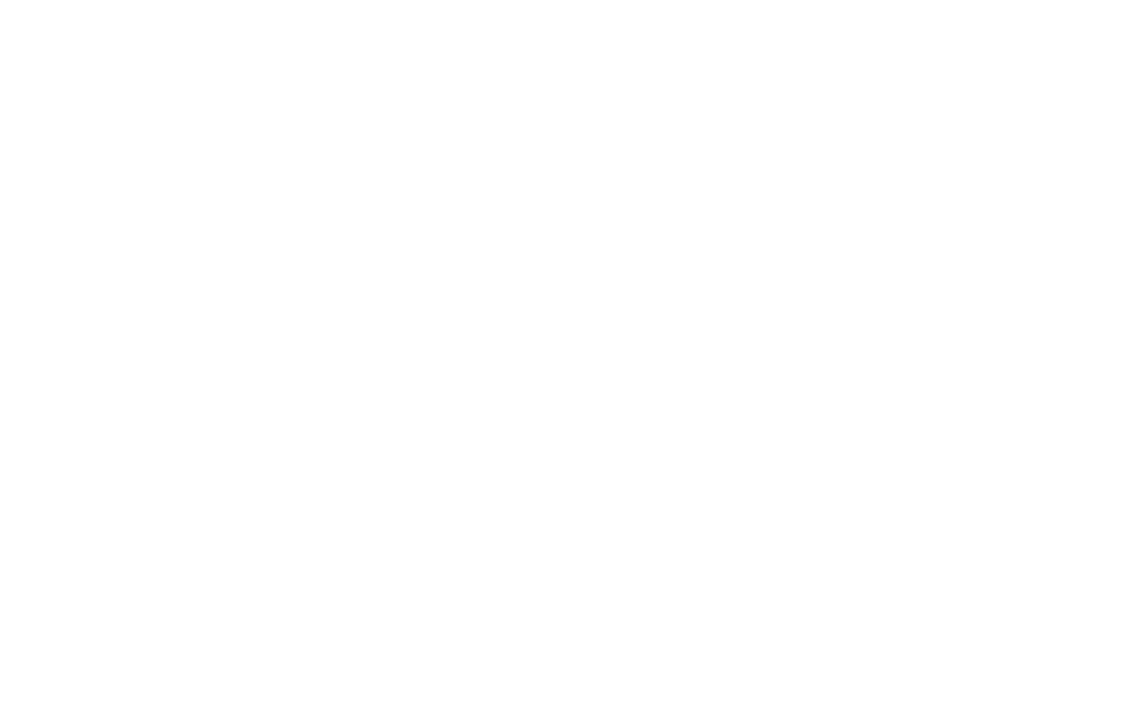 scroll, scrollTop: 0, scrollLeft: 0, axis: both 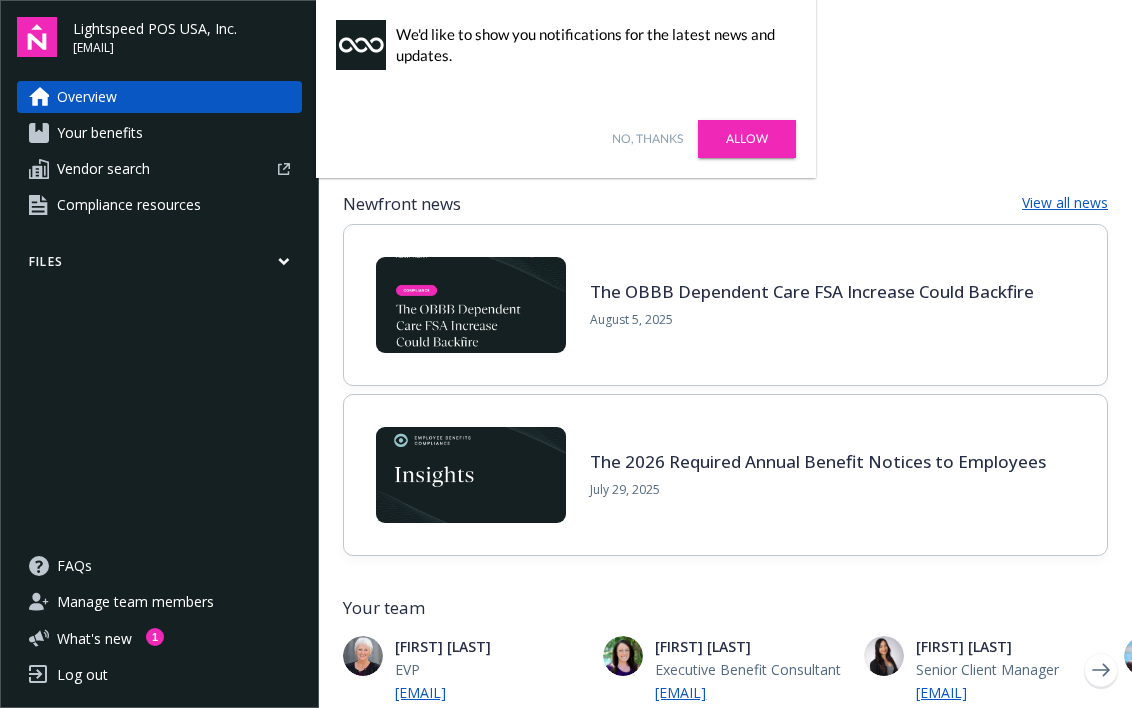 click on "No, thanks" at bounding box center [647, 139] 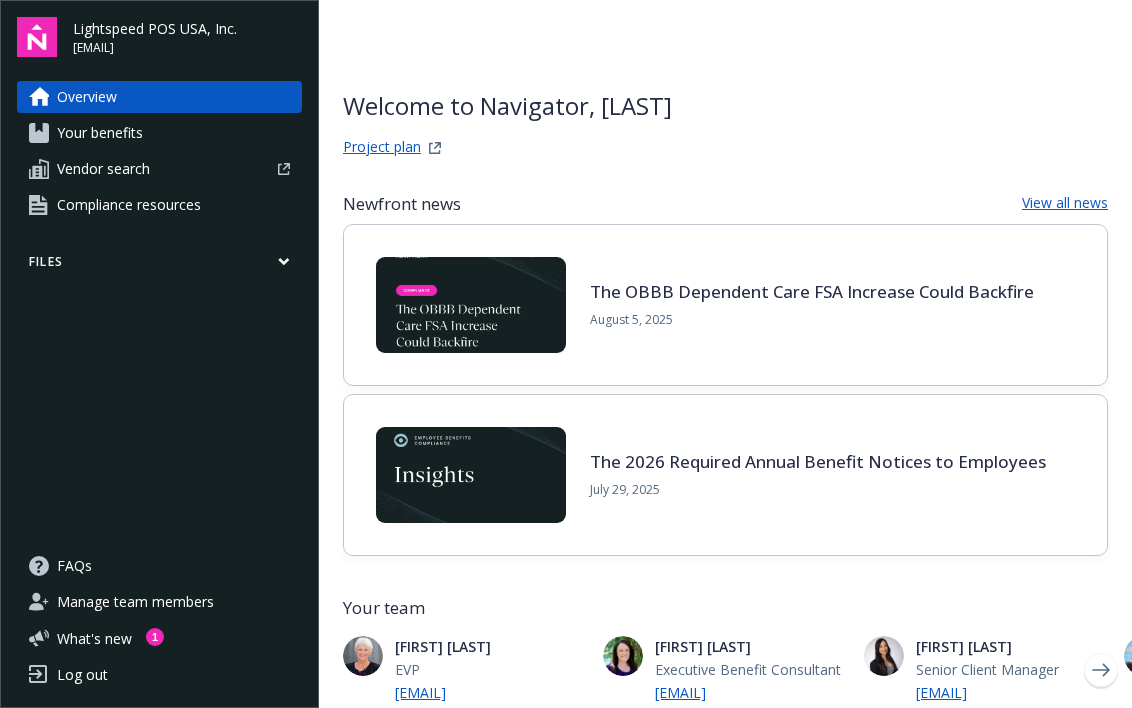 click on "Your benefits" at bounding box center (159, 133) 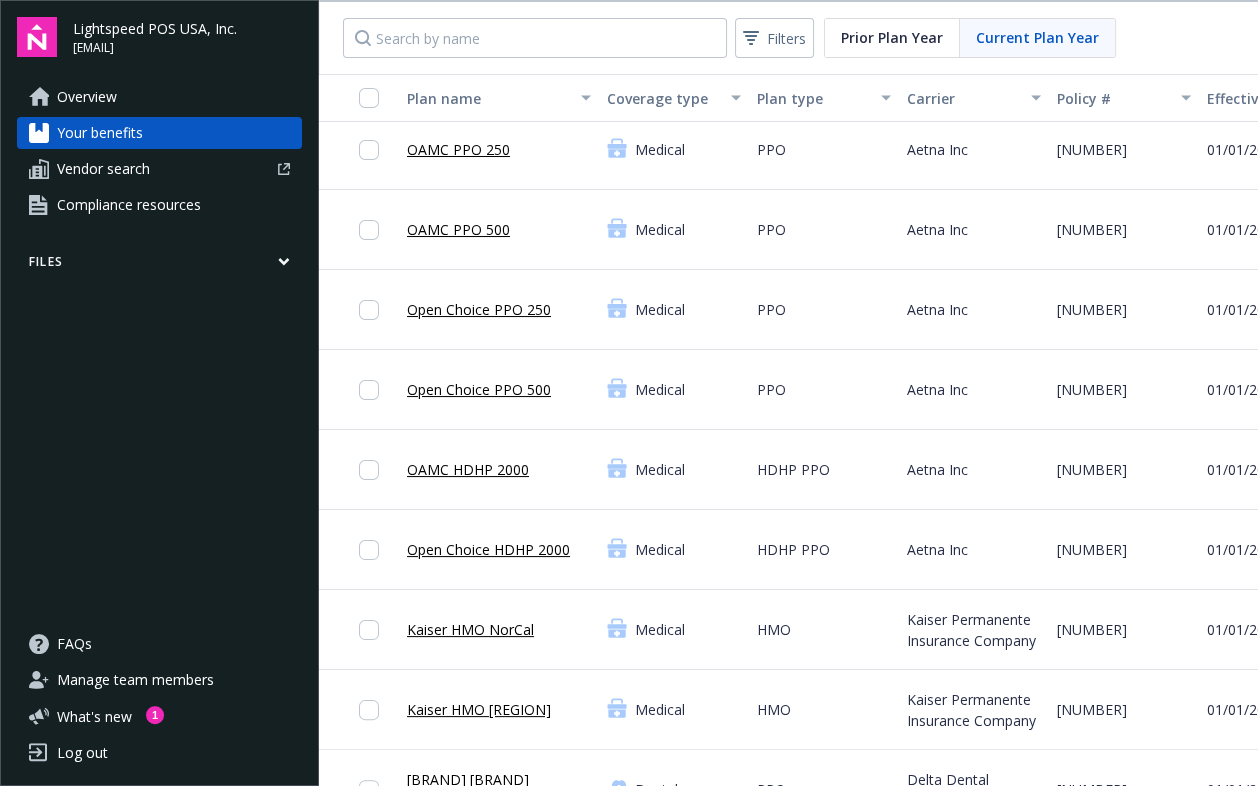 scroll, scrollTop: 0, scrollLeft: 0, axis: both 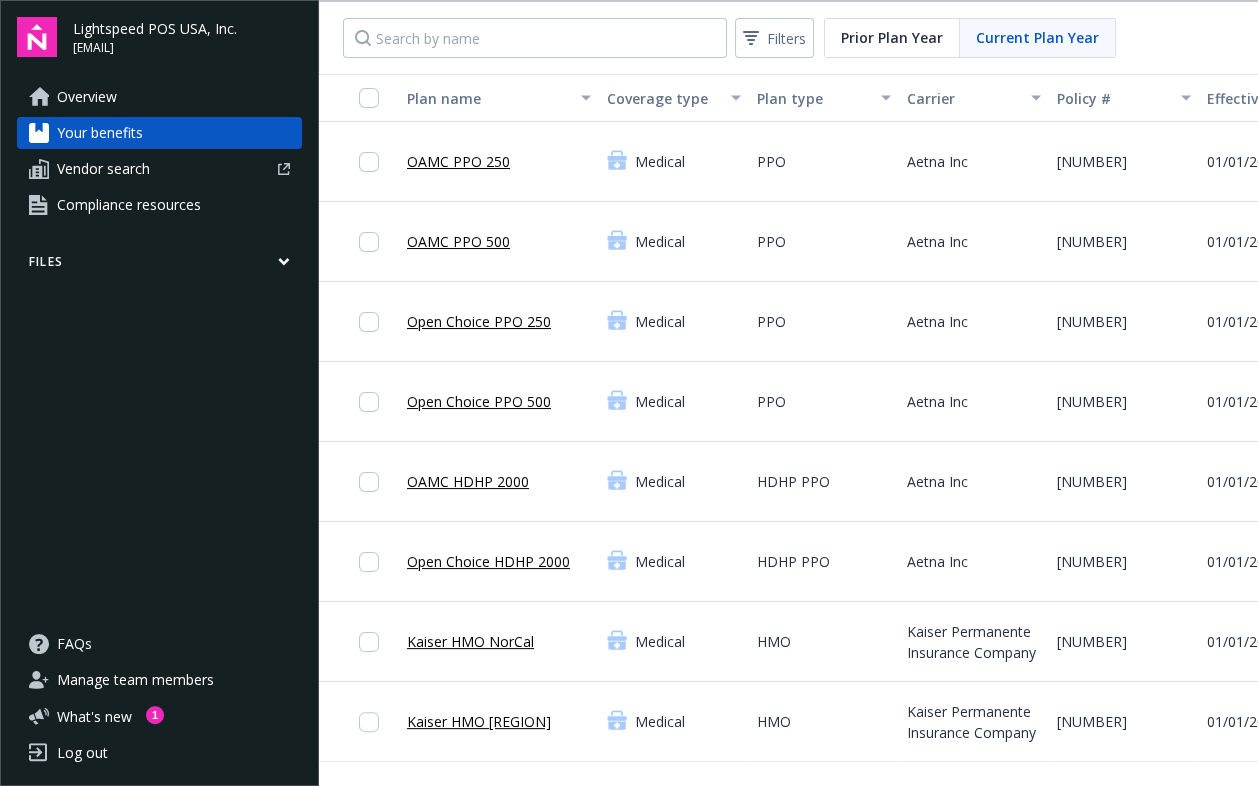 click on "Log out" at bounding box center [82, 753] 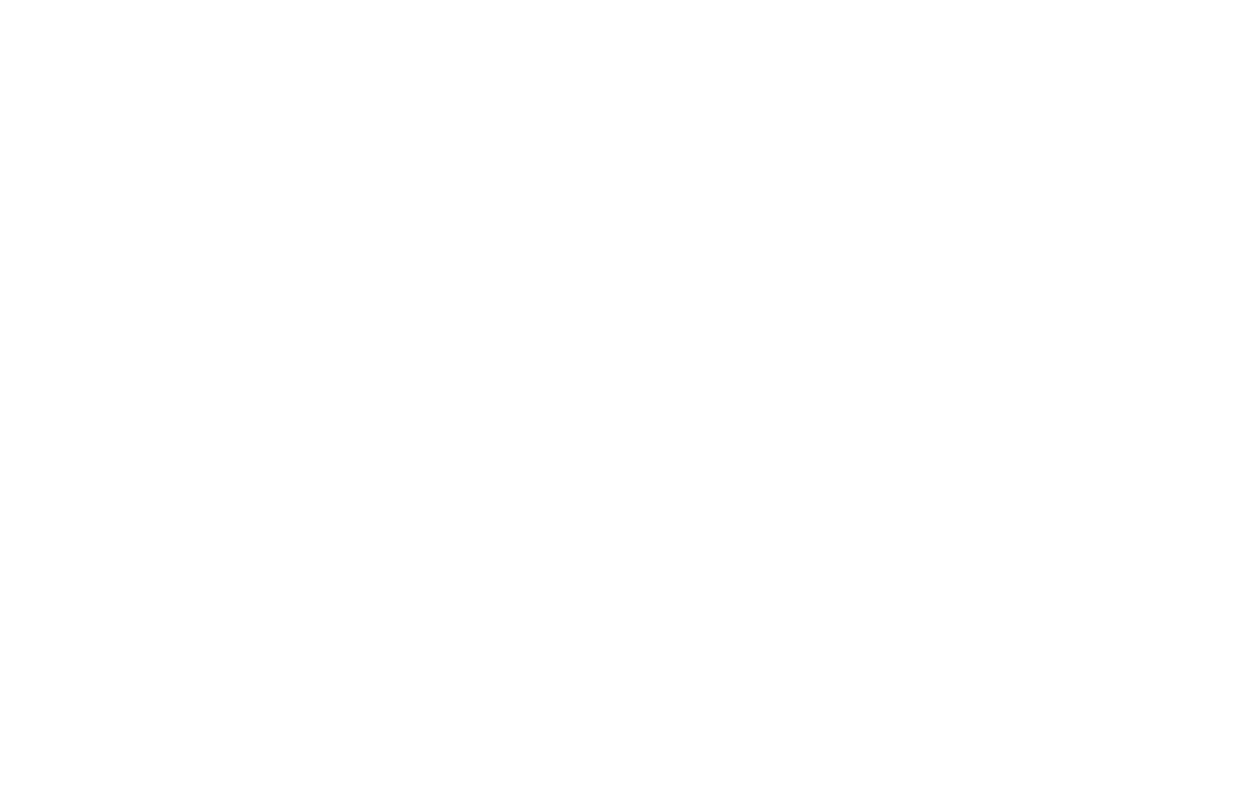 scroll, scrollTop: 0, scrollLeft: 0, axis: both 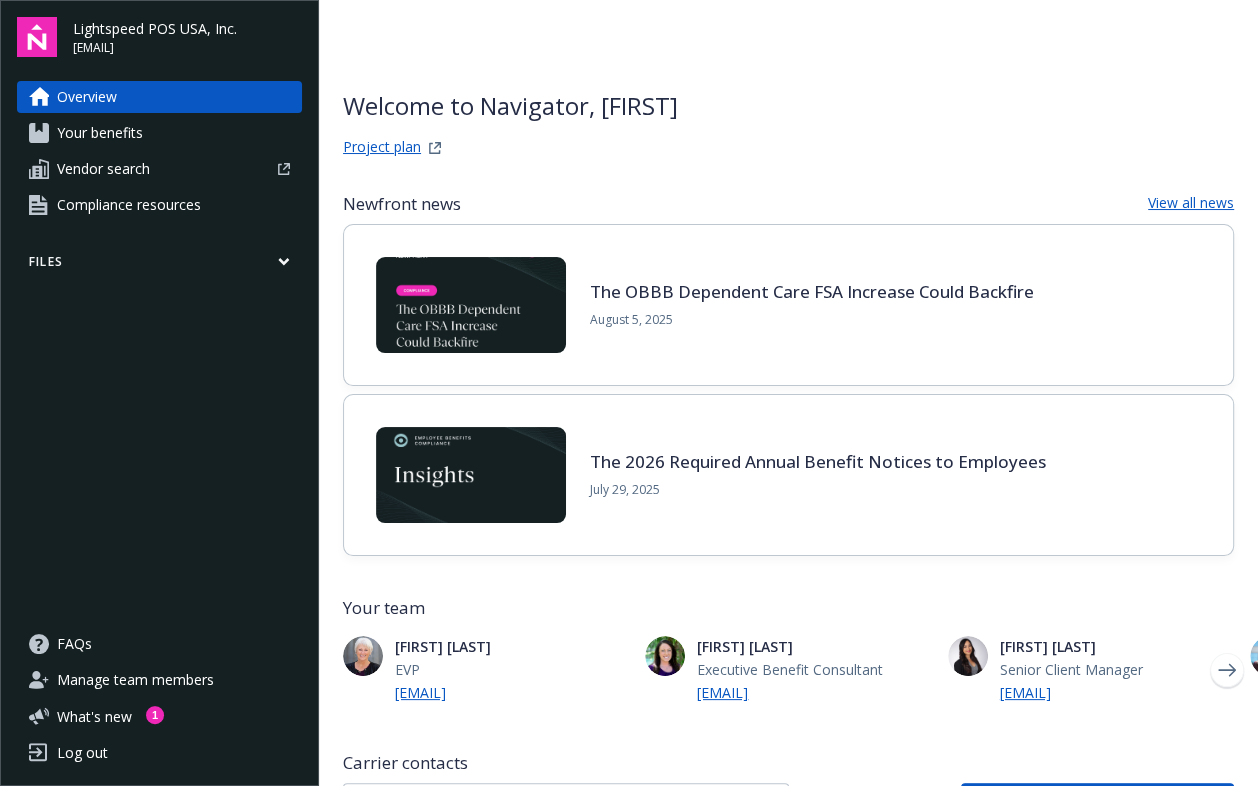 click on "Log out" at bounding box center (82, 753) 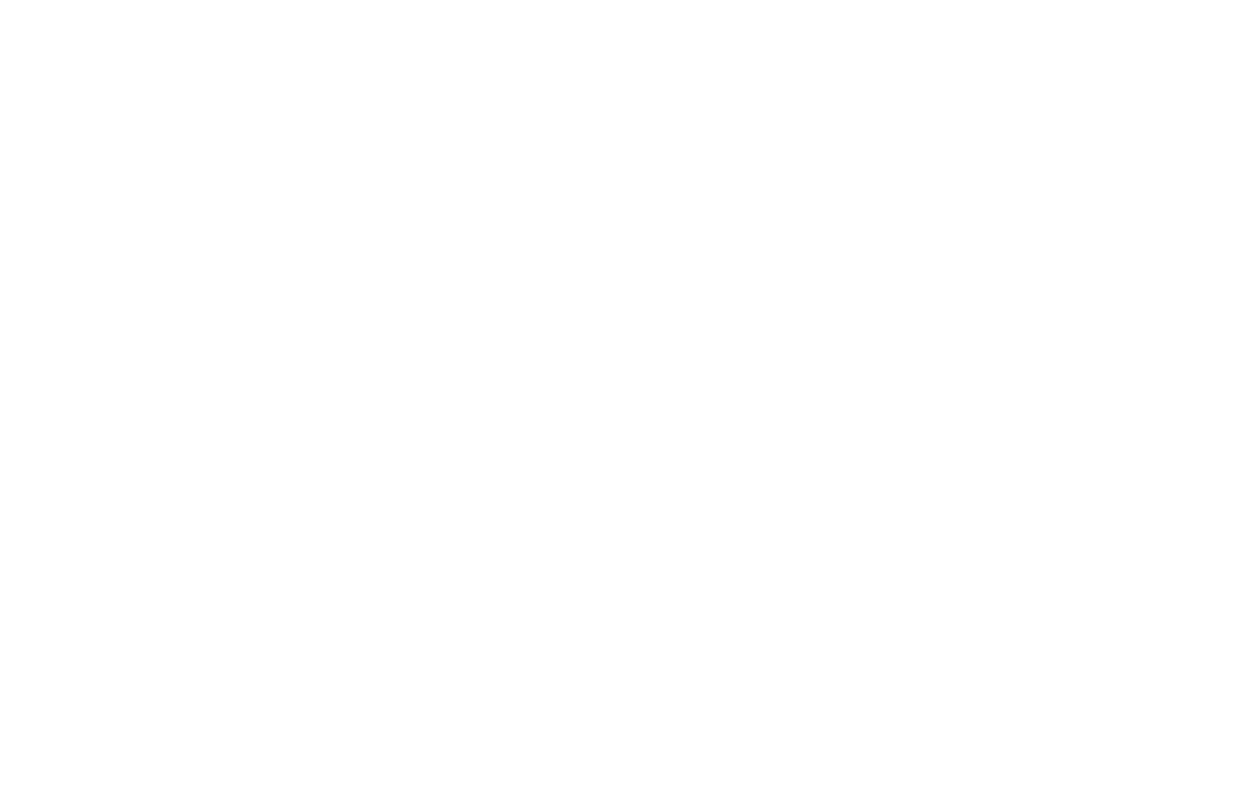 scroll, scrollTop: 0, scrollLeft: 0, axis: both 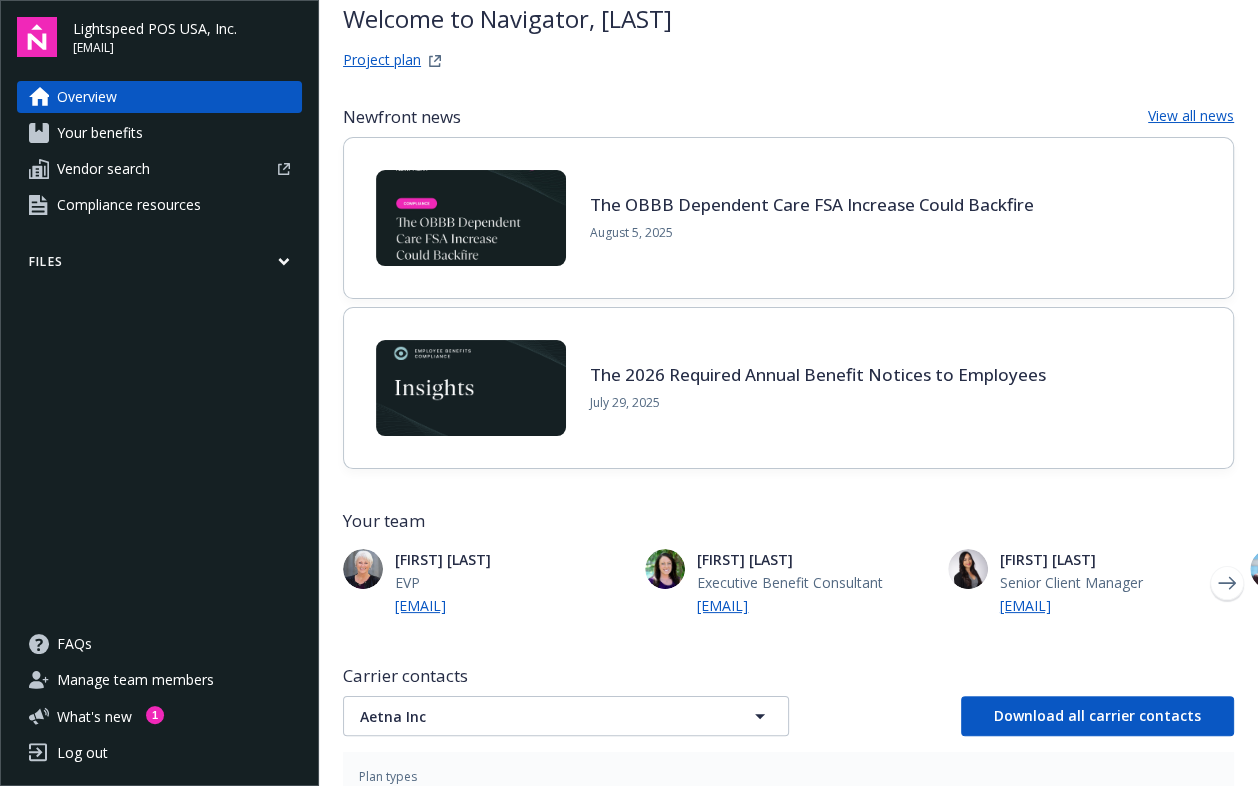 click on "Your benefits" at bounding box center [159, 133] 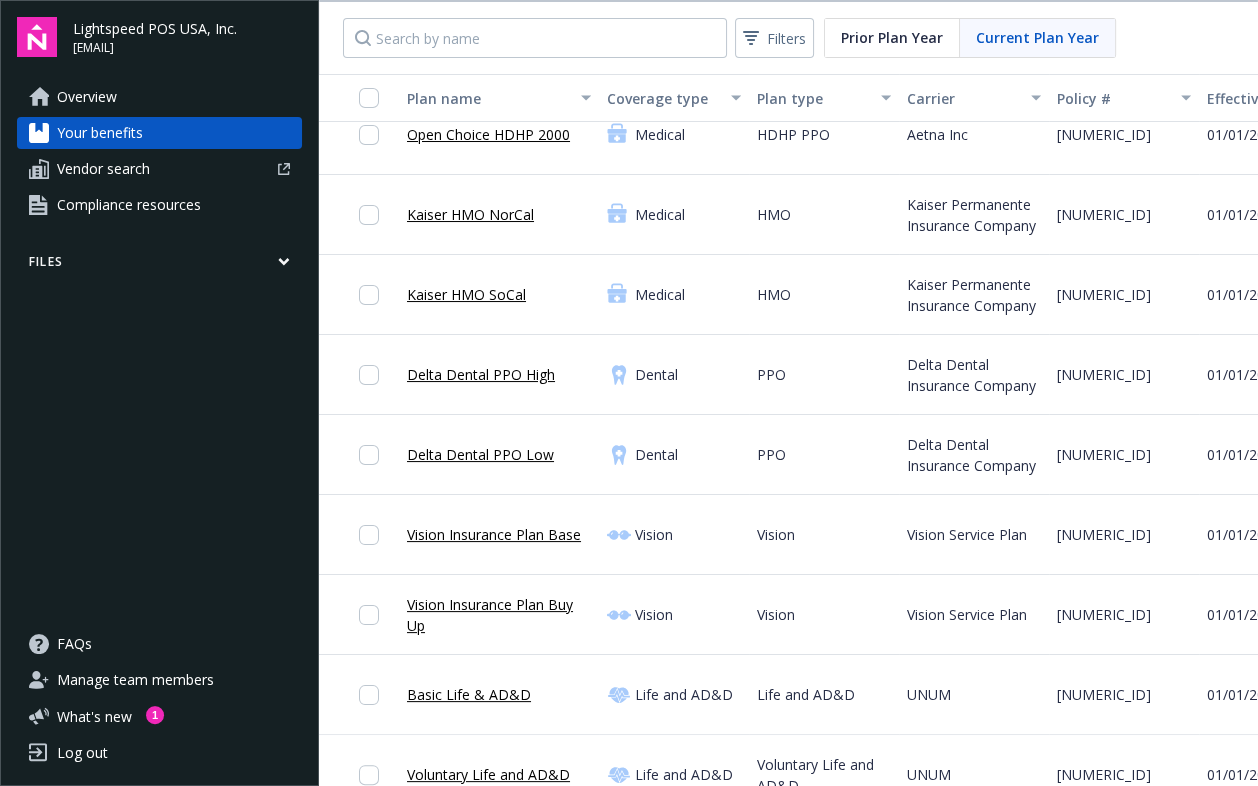 scroll, scrollTop: 604, scrollLeft: 0, axis: vertical 